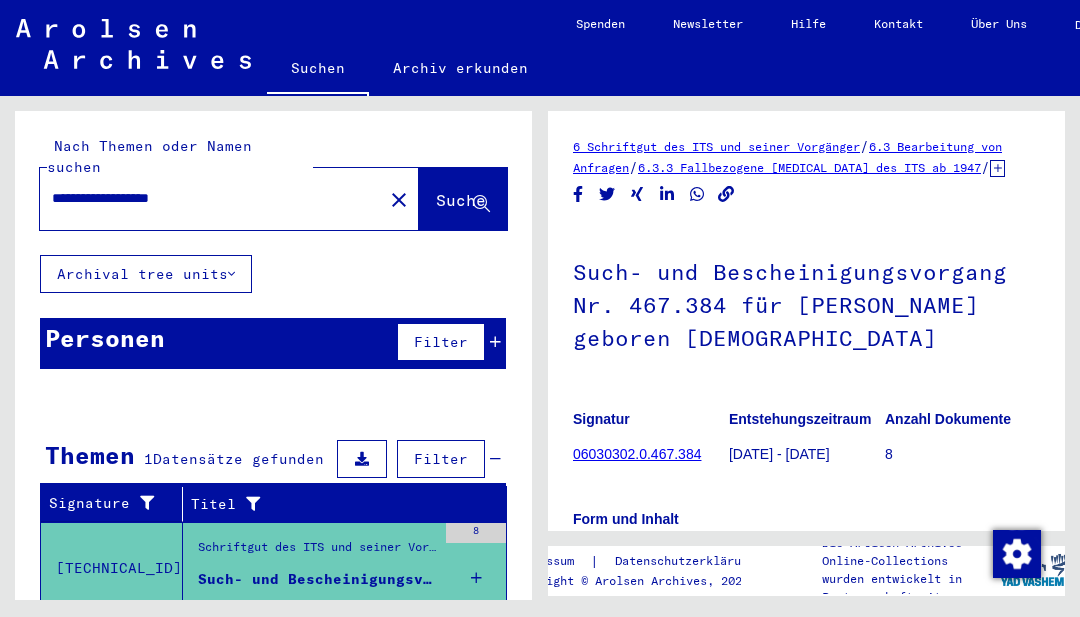 scroll, scrollTop: 0, scrollLeft: 0, axis: both 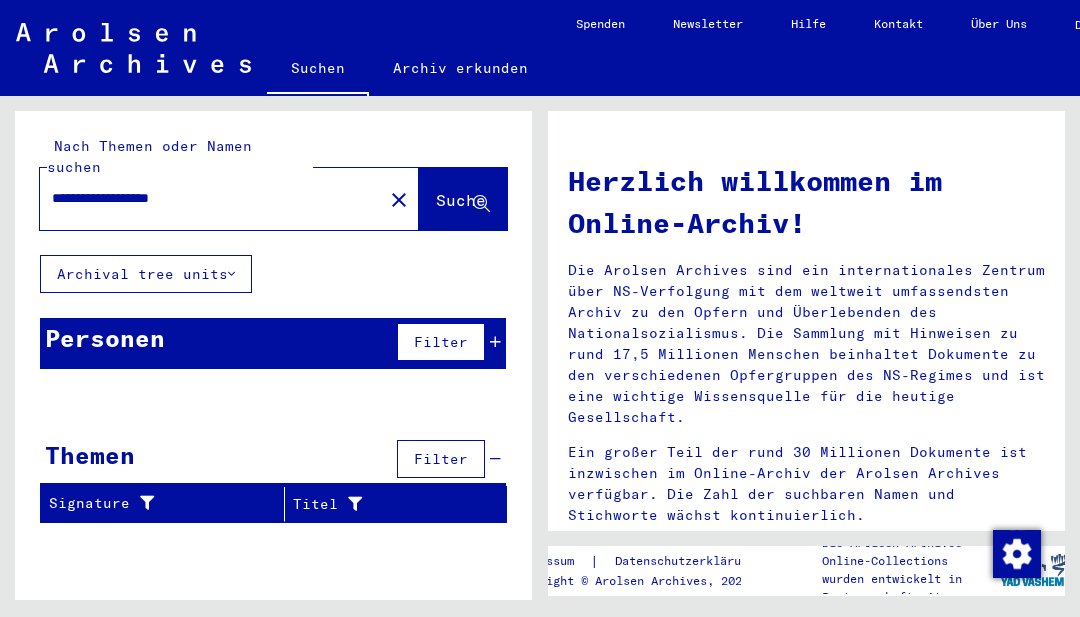 click on "**********" at bounding box center (205, 198) 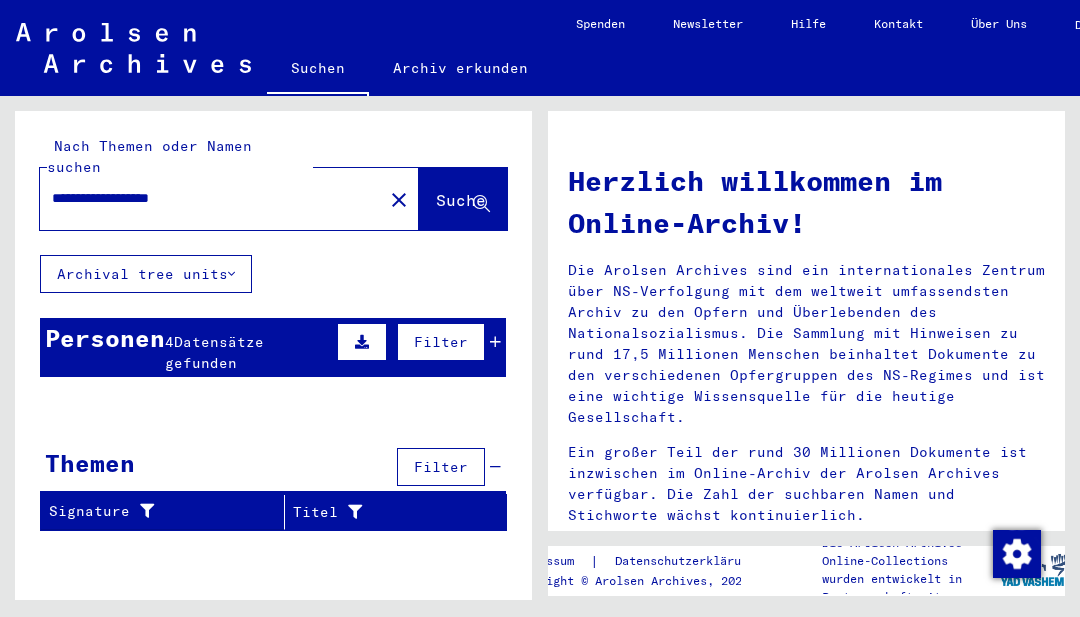 click at bounding box center (495, 342) 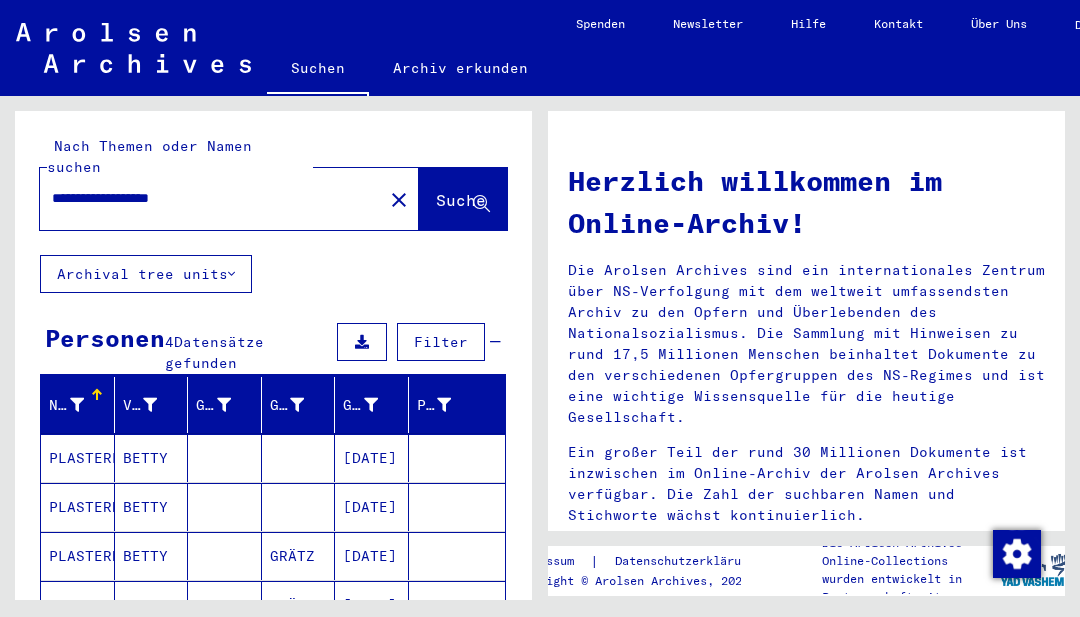click on "[DATE]" at bounding box center (372, 507) 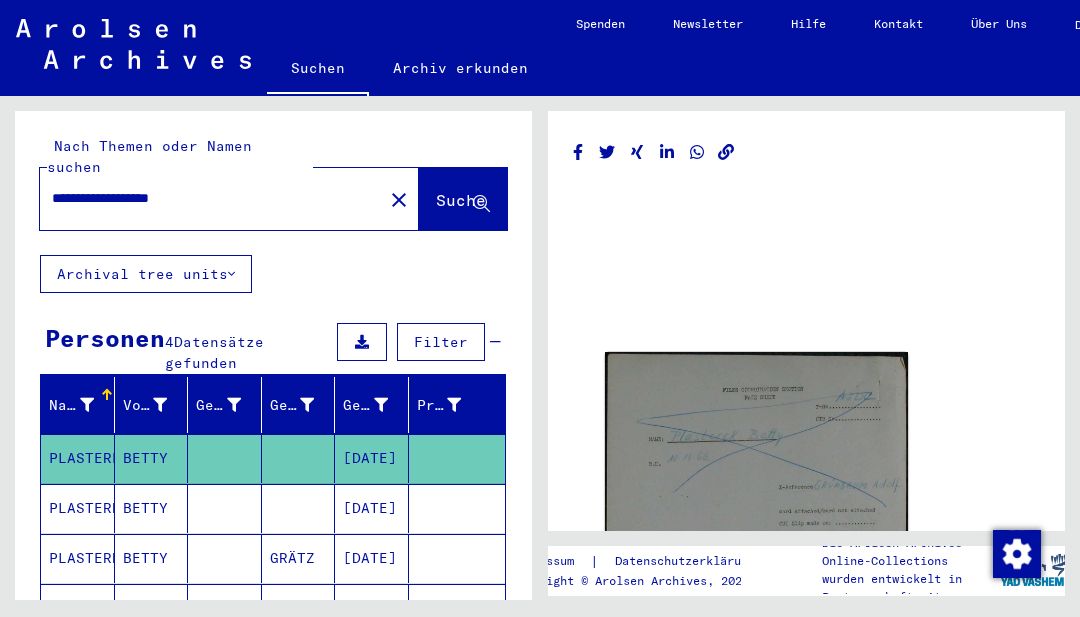 scroll, scrollTop: 0, scrollLeft: 0, axis: both 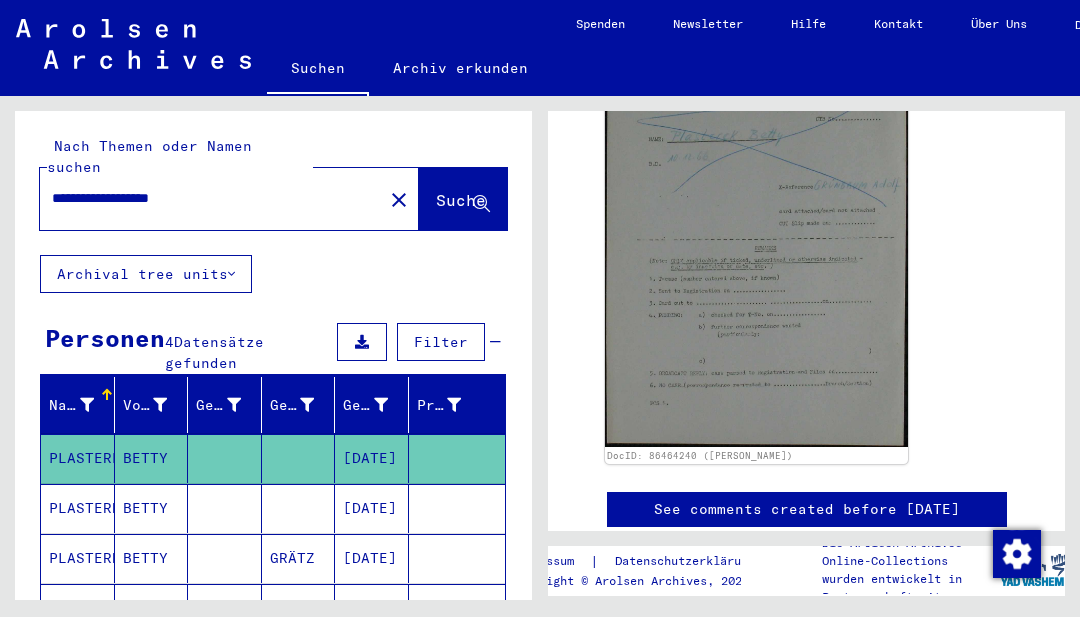 click on "[DATE]" at bounding box center (372, 558) 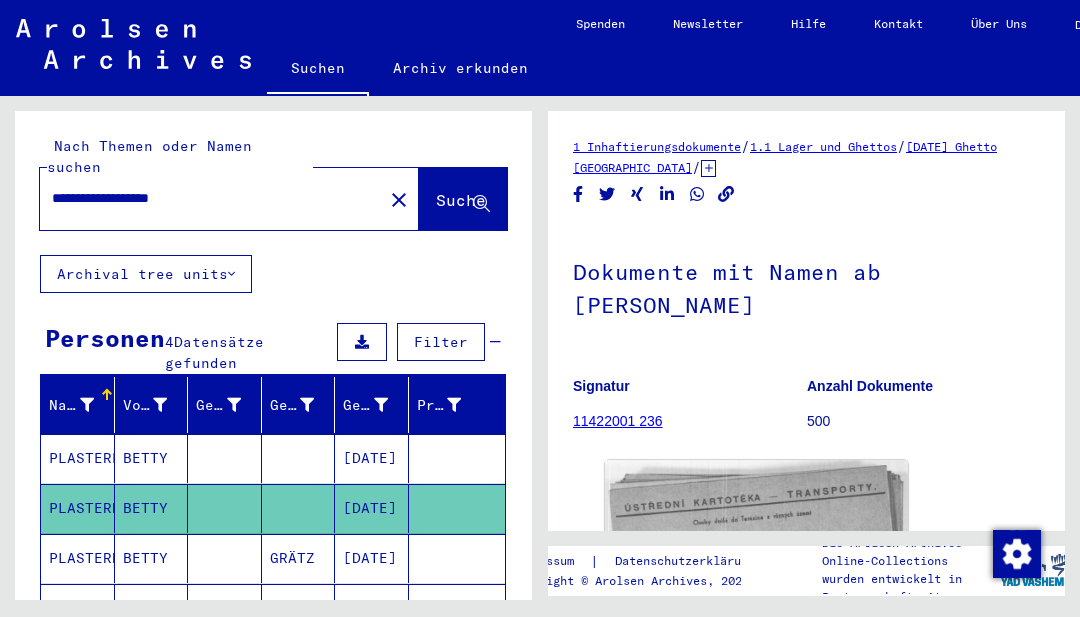 scroll, scrollTop: 0, scrollLeft: 0, axis: both 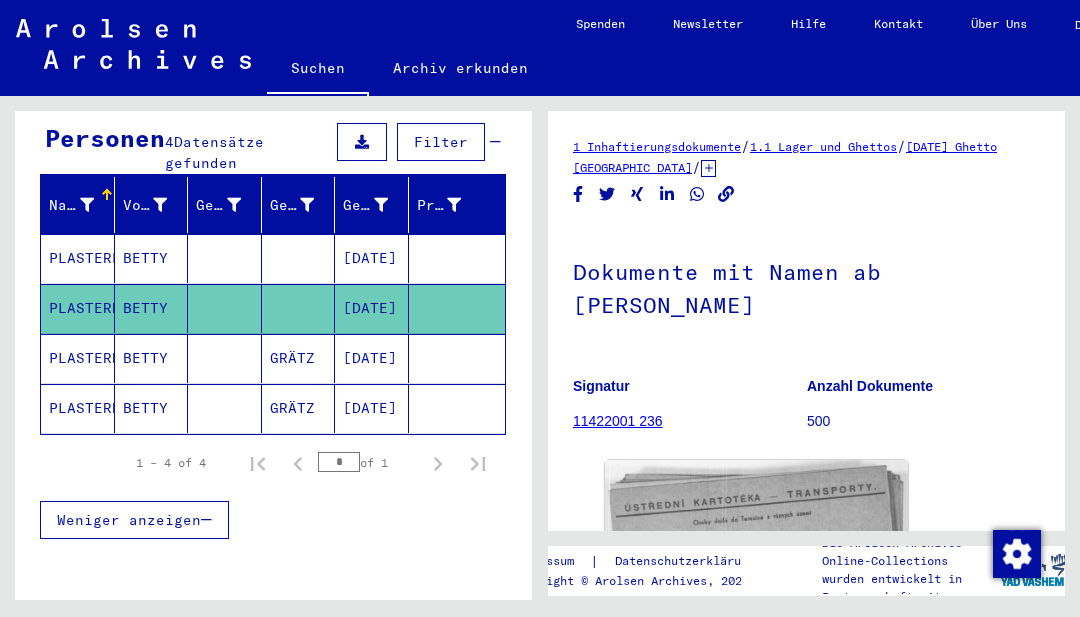 click on "[DATE]" at bounding box center (372, 408) 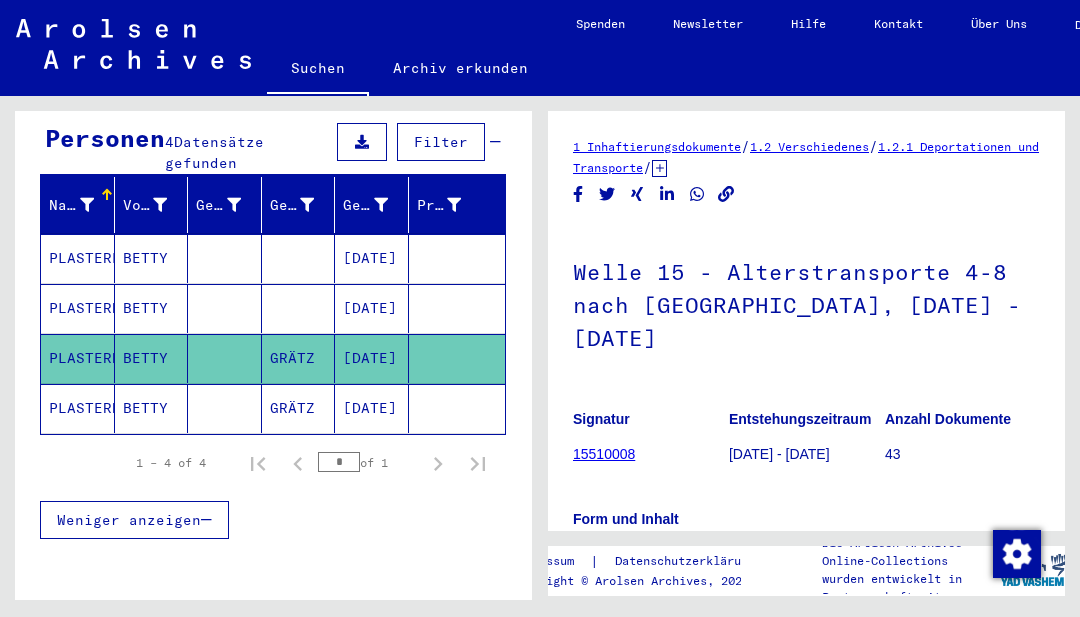 scroll, scrollTop: 0, scrollLeft: 0, axis: both 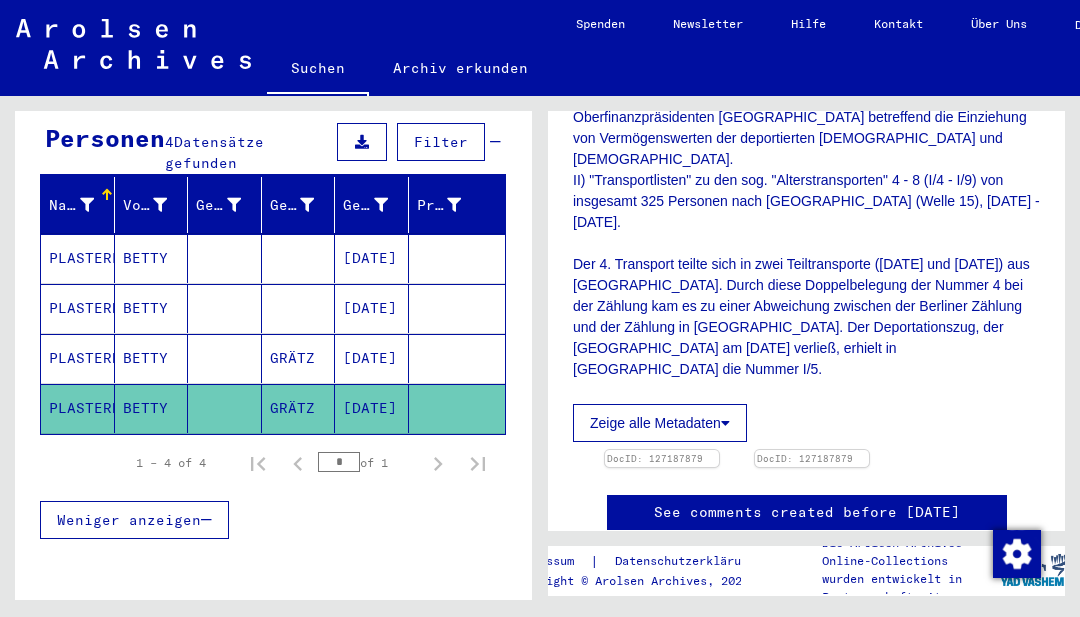 click on "[DATE]" at bounding box center (372, 408) 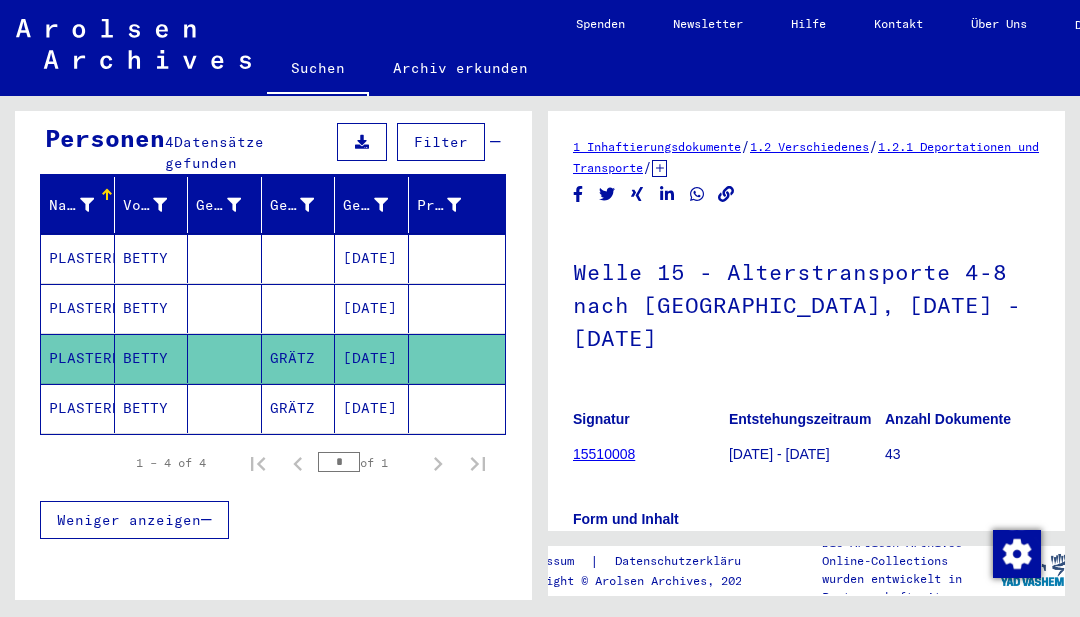 scroll, scrollTop: 300, scrollLeft: 0, axis: vertical 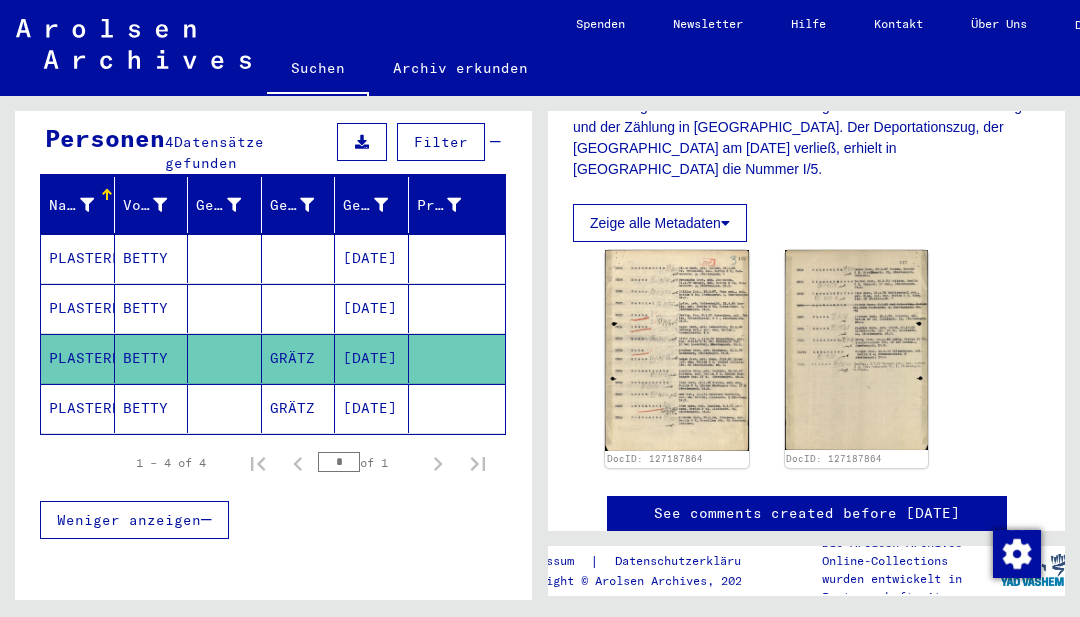 click on "[DATE]" 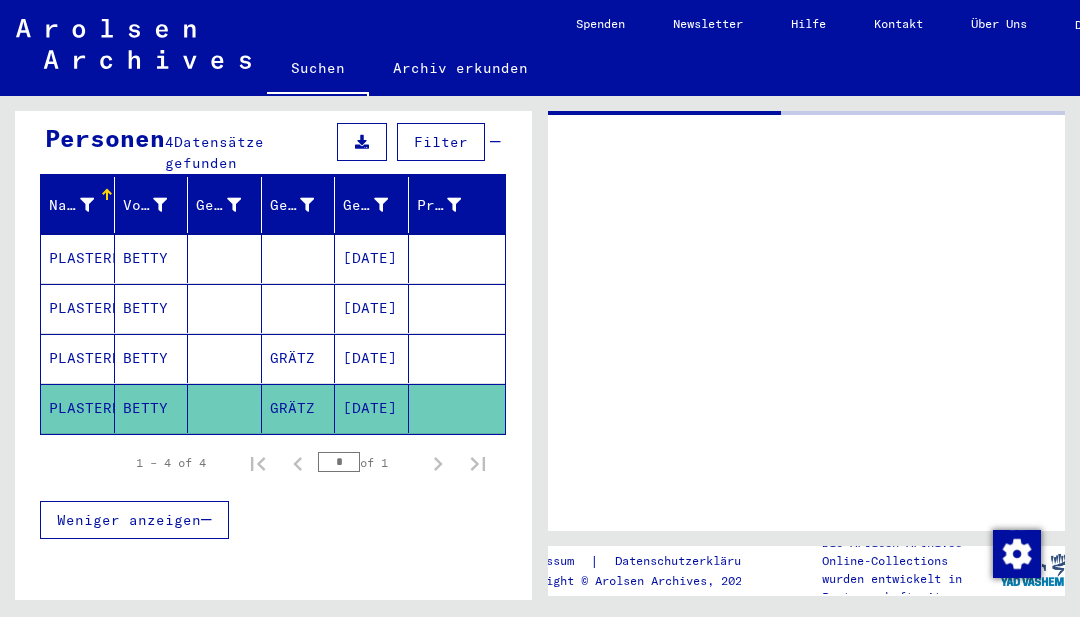 scroll, scrollTop: 0, scrollLeft: 0, axis: both 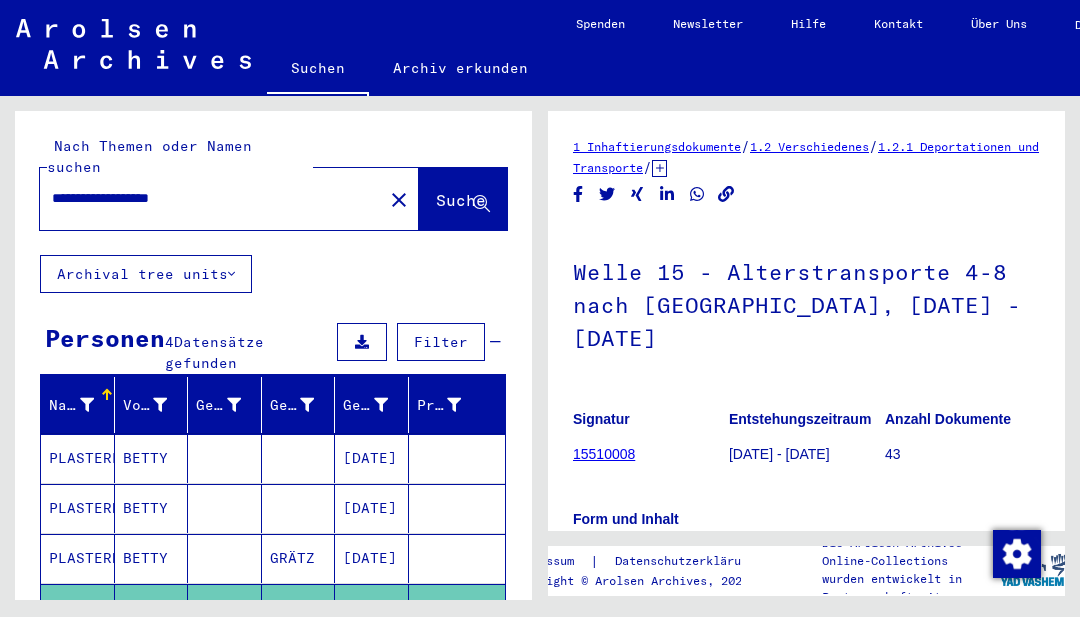 drag, startPoint x: 223, startPoint y: 172, endPoint x: 37, endPoint y: 172, distance: 186 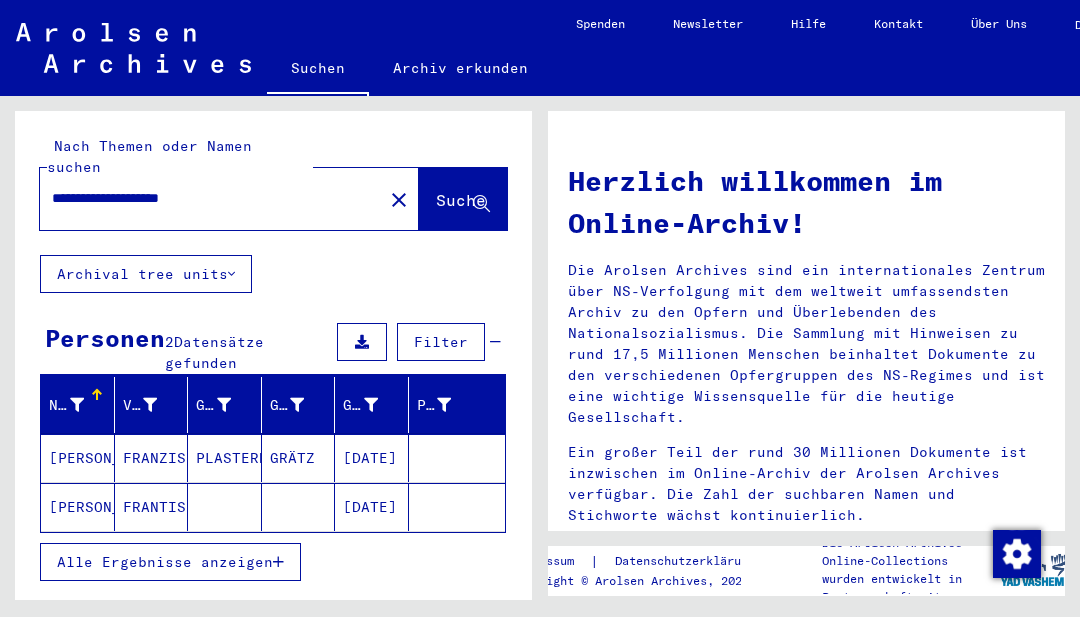 click on "[DATE]" at bounding box center (372, 507) 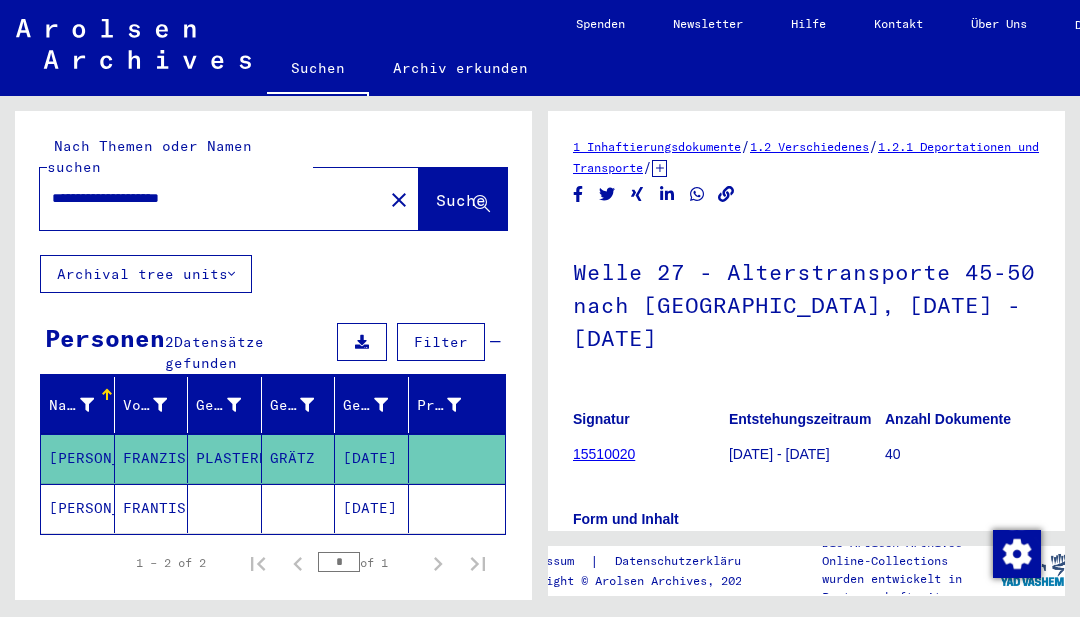 scroll, scrollTop: 0, scrollLeft: 0, axis: both 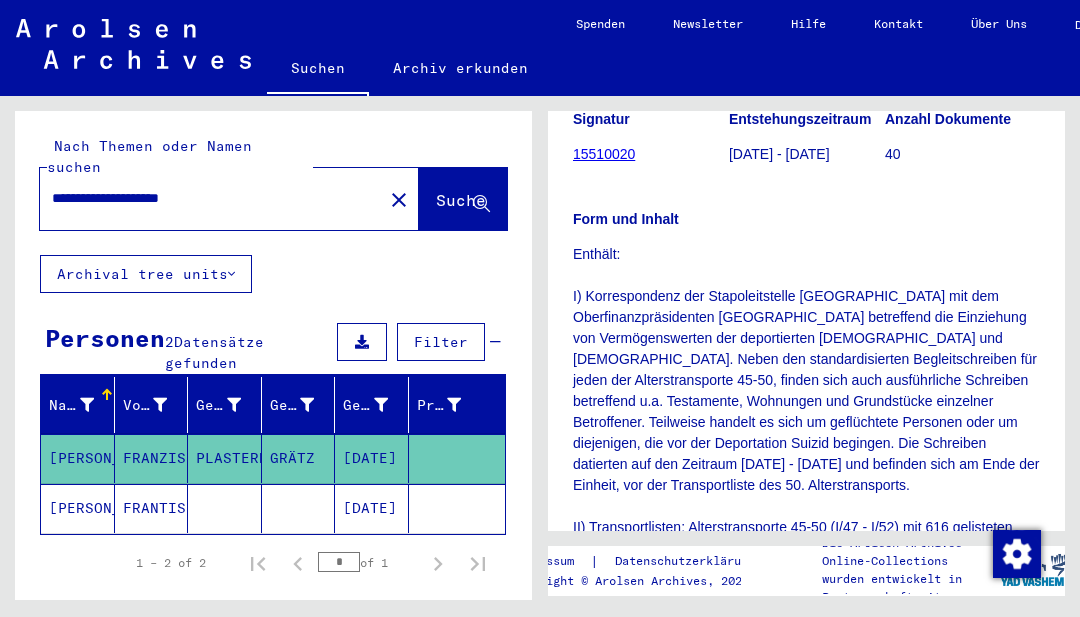 click on "[DATE]" 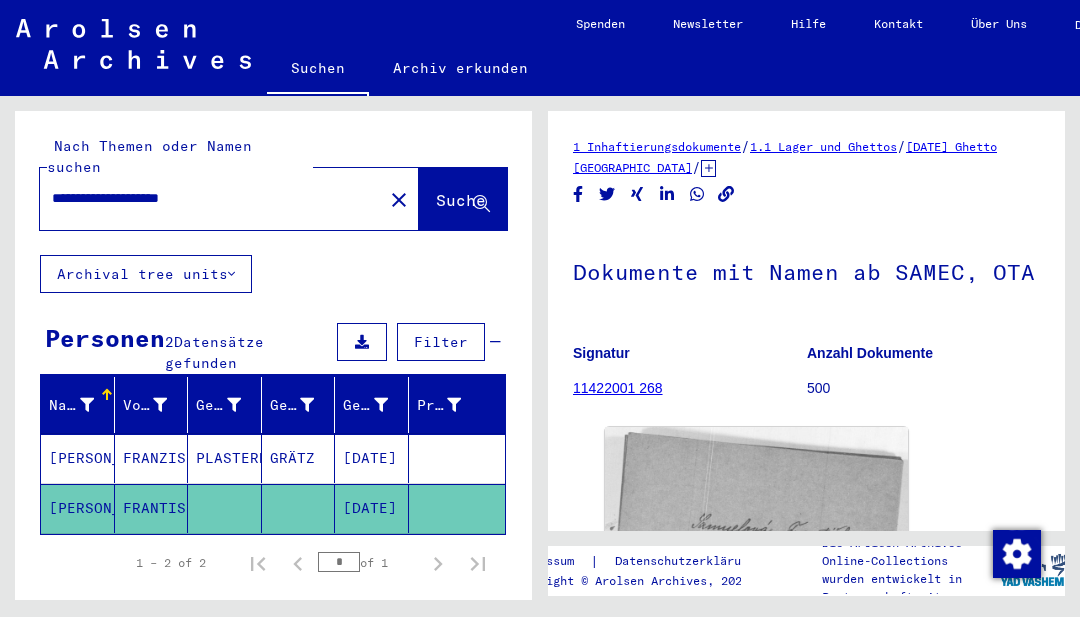scroll, scrollTop: 0, scrollLeft: 0, axis: both 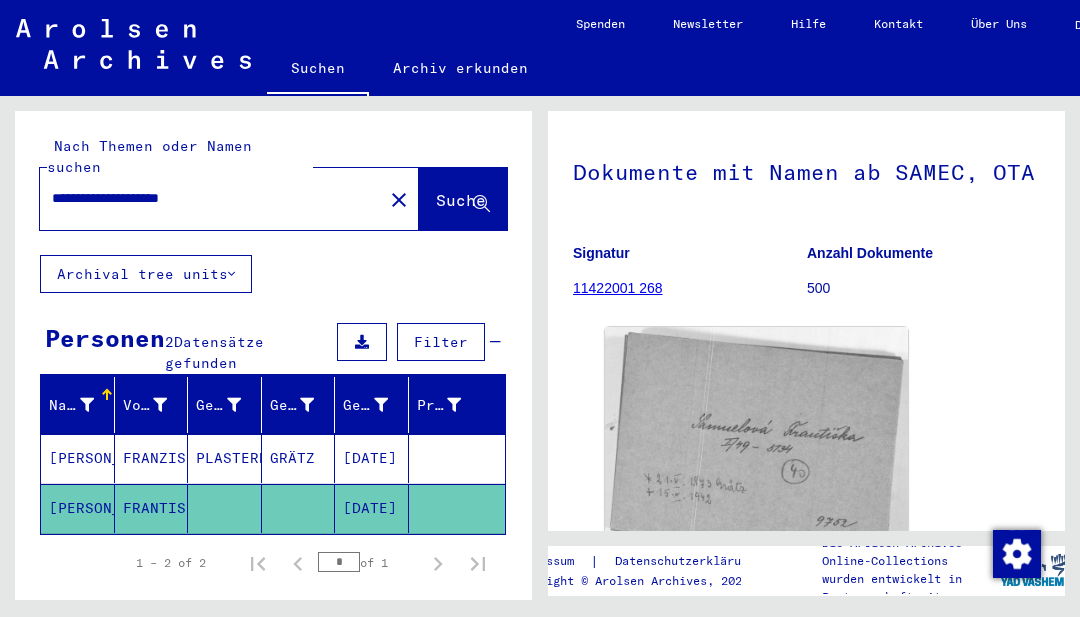 drag, startPoint x: 261, startPoint y: 176, endPoint x: 43, endPoint y: 182, distance: 218.08255 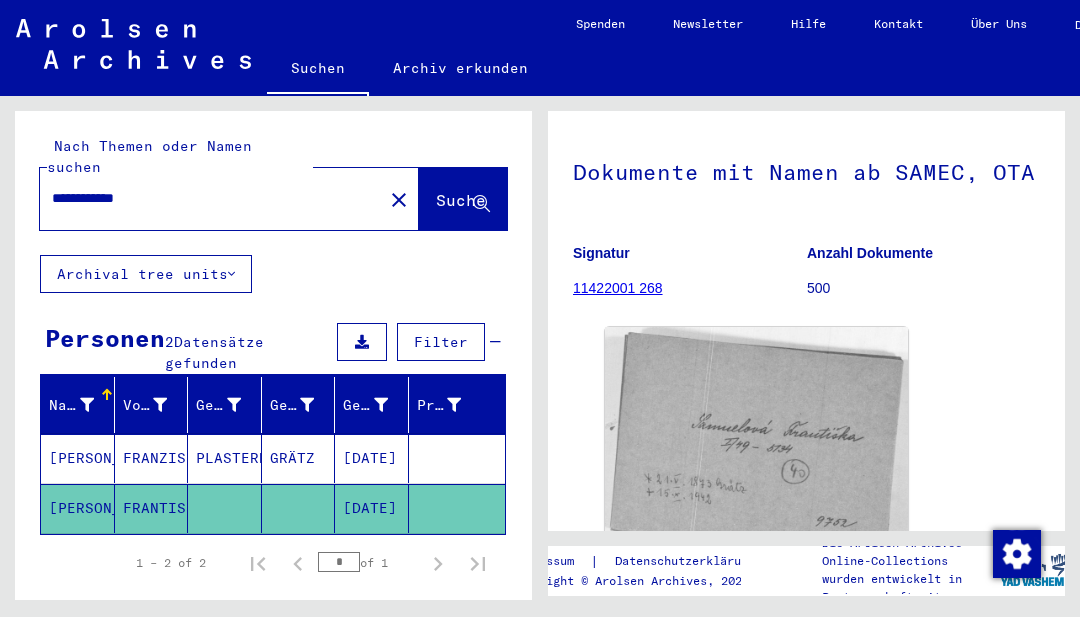 scroll, scrollTop: 0, scrollLeft: 0, axis: both 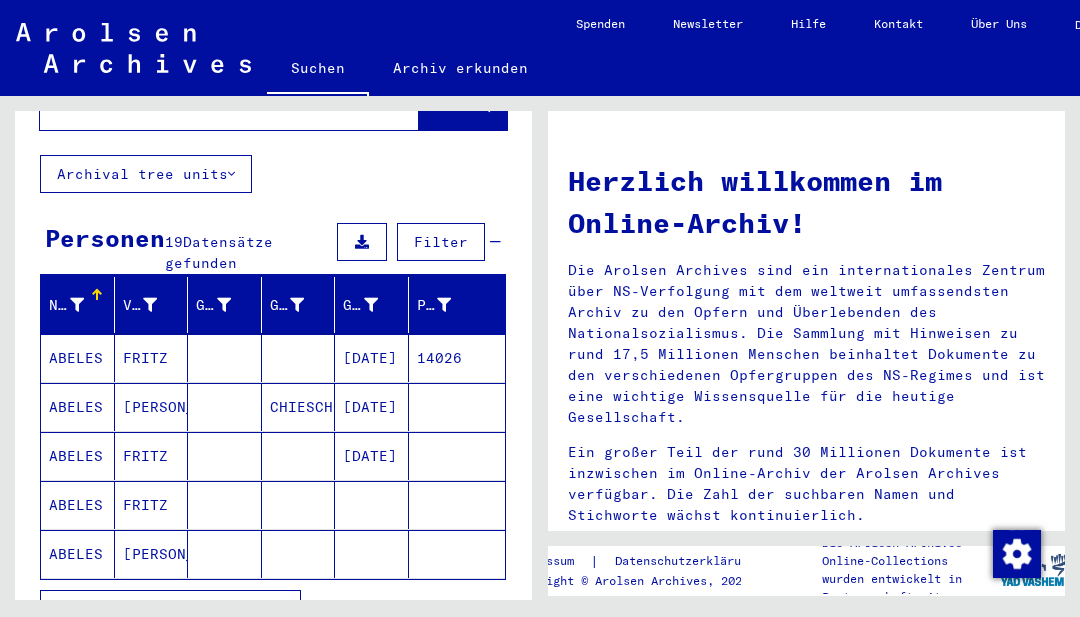 click on "[DATE]" at bounding box center (372, 407) 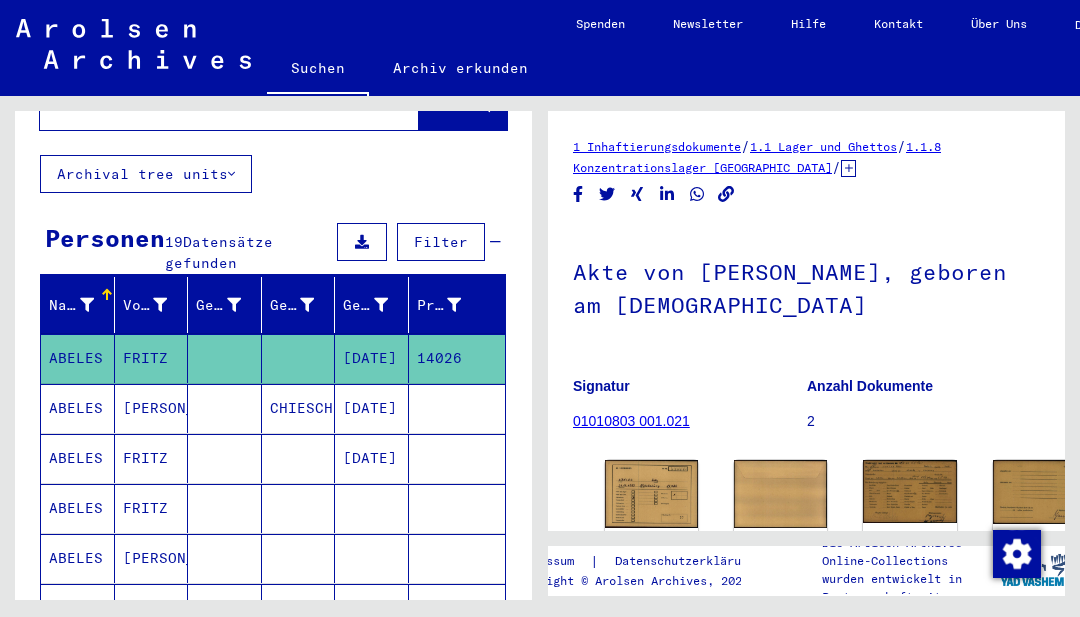 scroll, scrollTop: 0, scrollLeft: 0, axis: both 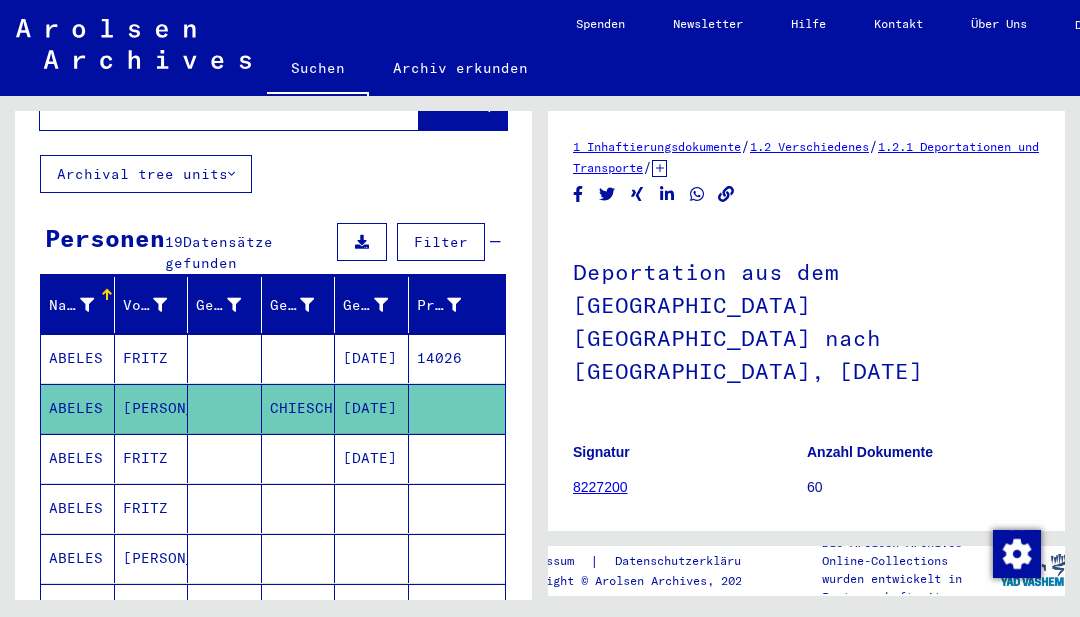 click on "[DATE]" at bounding box center [372, 508] 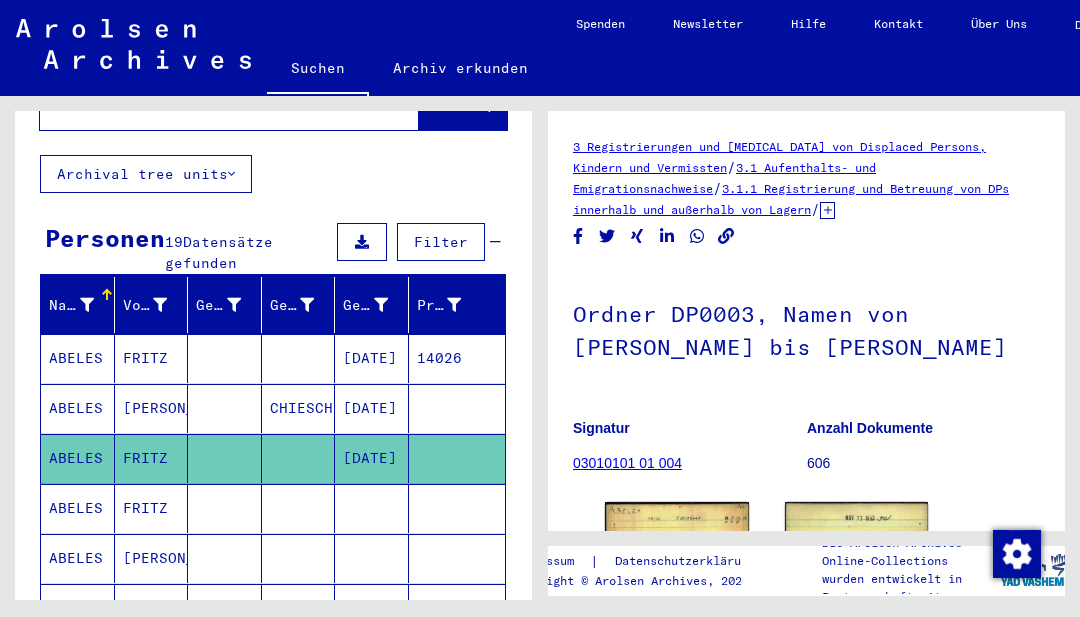 scroll, scrollTop: 0, scrollLeft: 0, axis: both 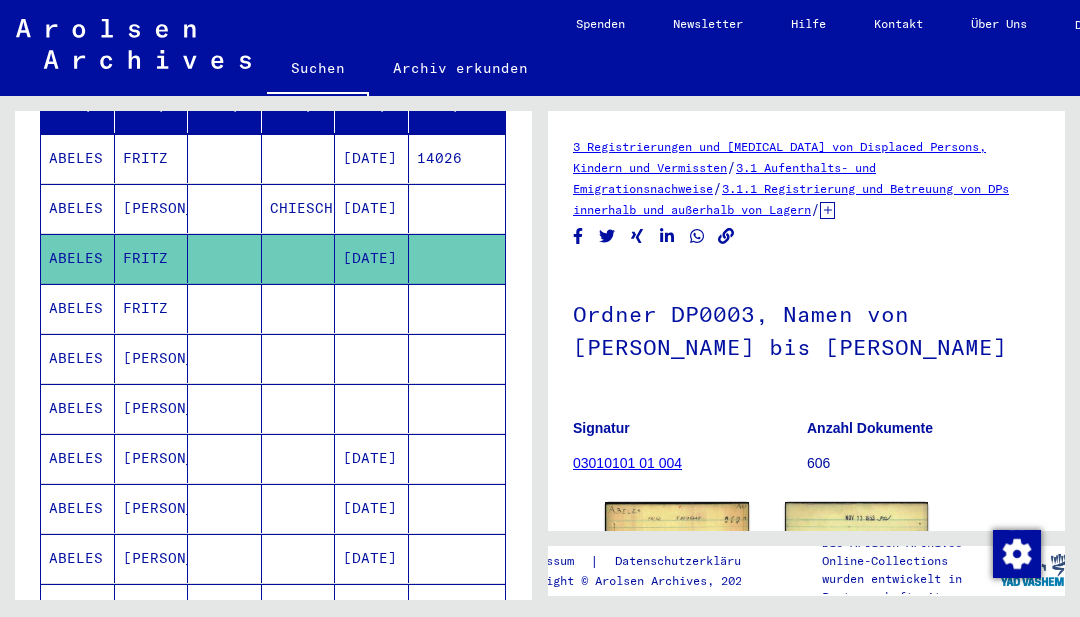 click at bounding box center [372, 358] 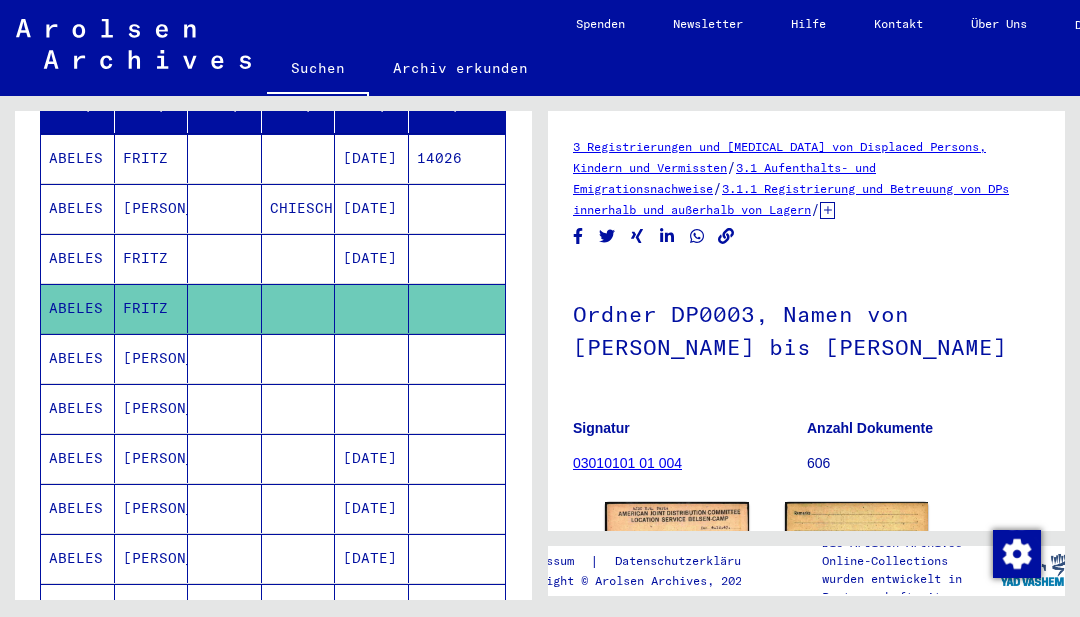 scroll, scrollTop: 0, scrollLeft: 0, axis: both 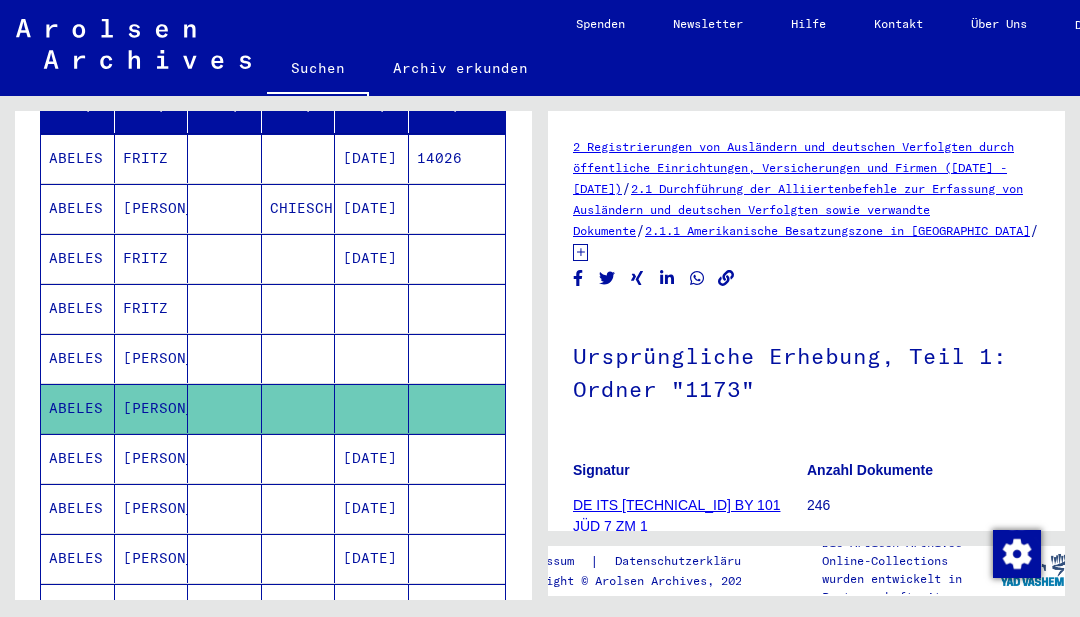 click on "[DATE]" at bounding box center [372, 508] 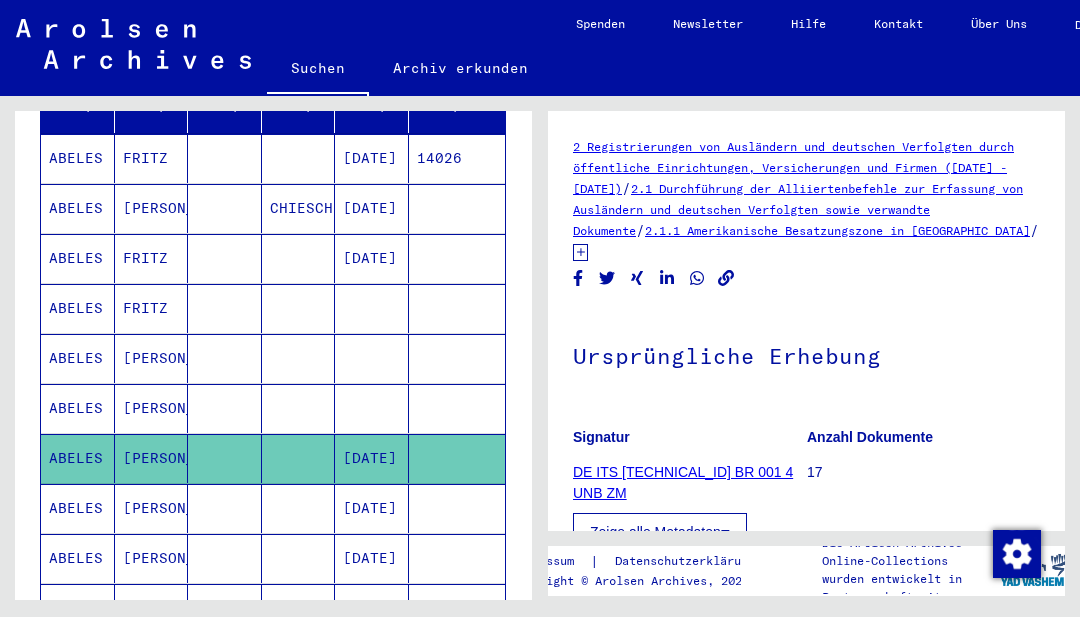 scroll, scrollTop: 0, scrollLeft: 0, axis: both 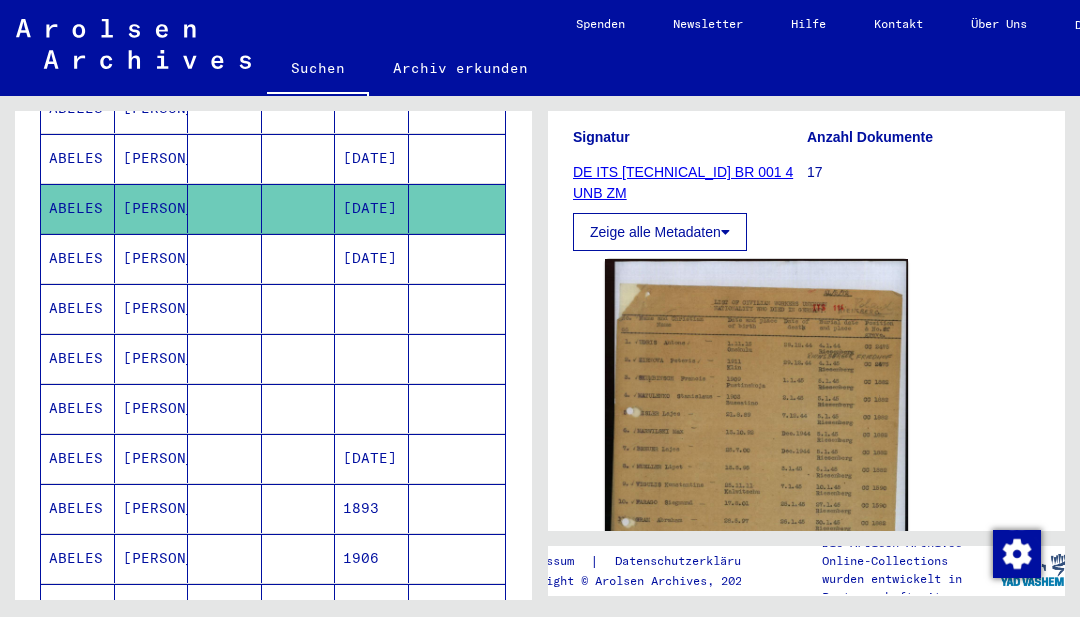 click at bounding box center [372, 458] 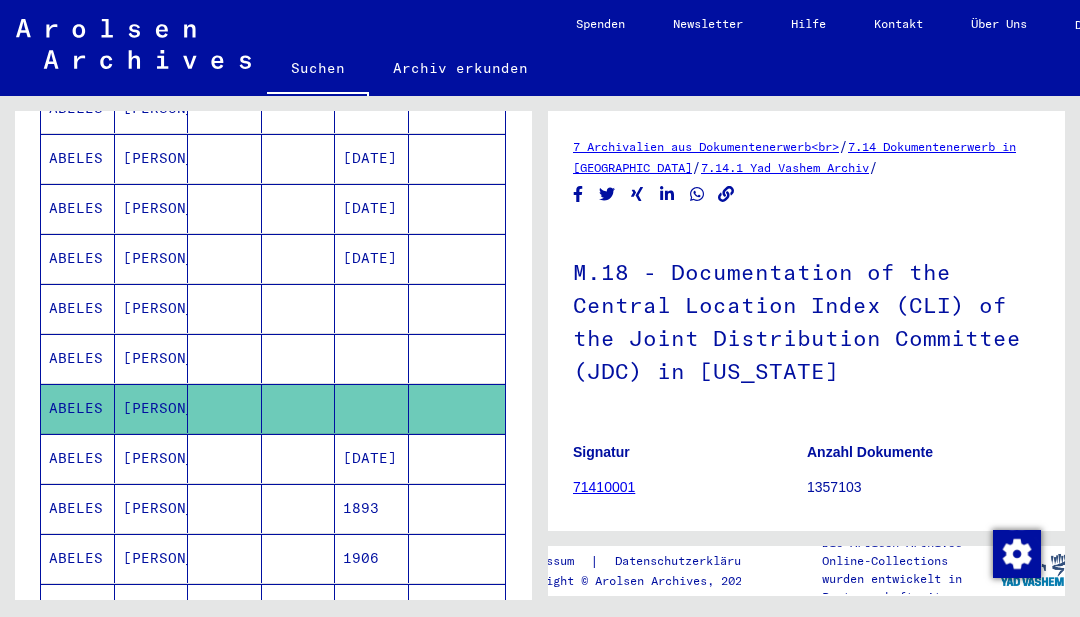 scroll, scrollTop: 0, scrollLeft: 0, axis: both 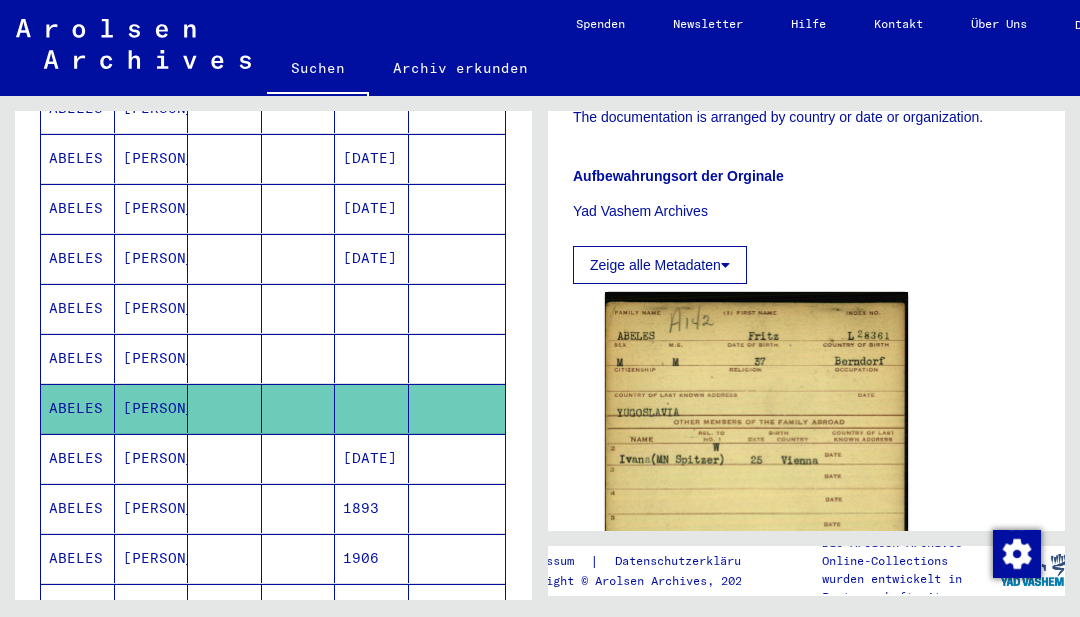 click at bounding box center (372, 408) 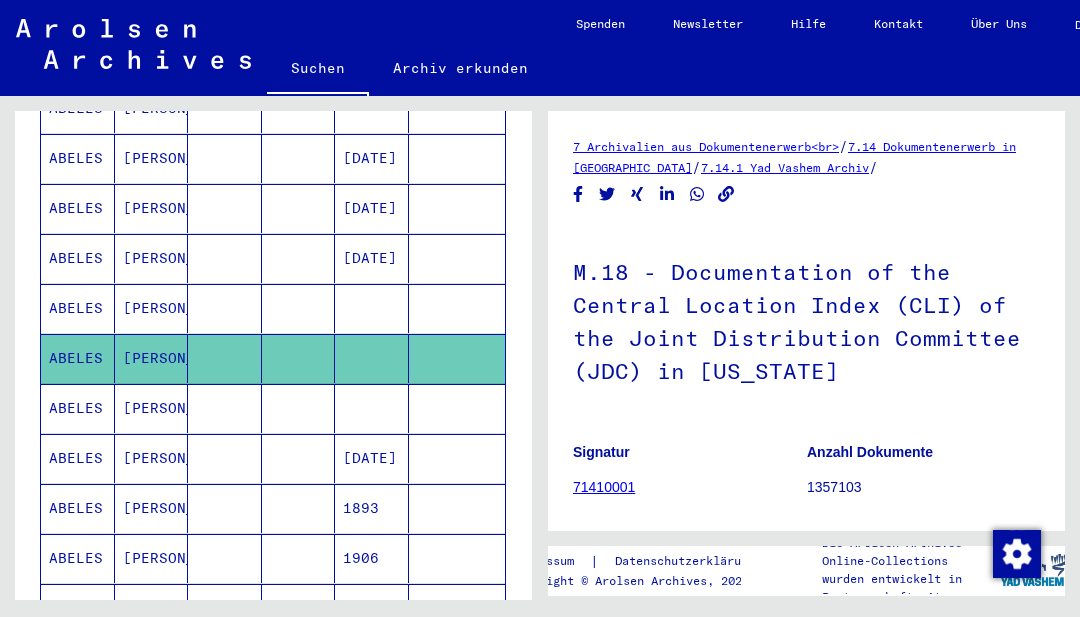 scroll, scrollTop: 0, scrollLeft: 0, axis: both 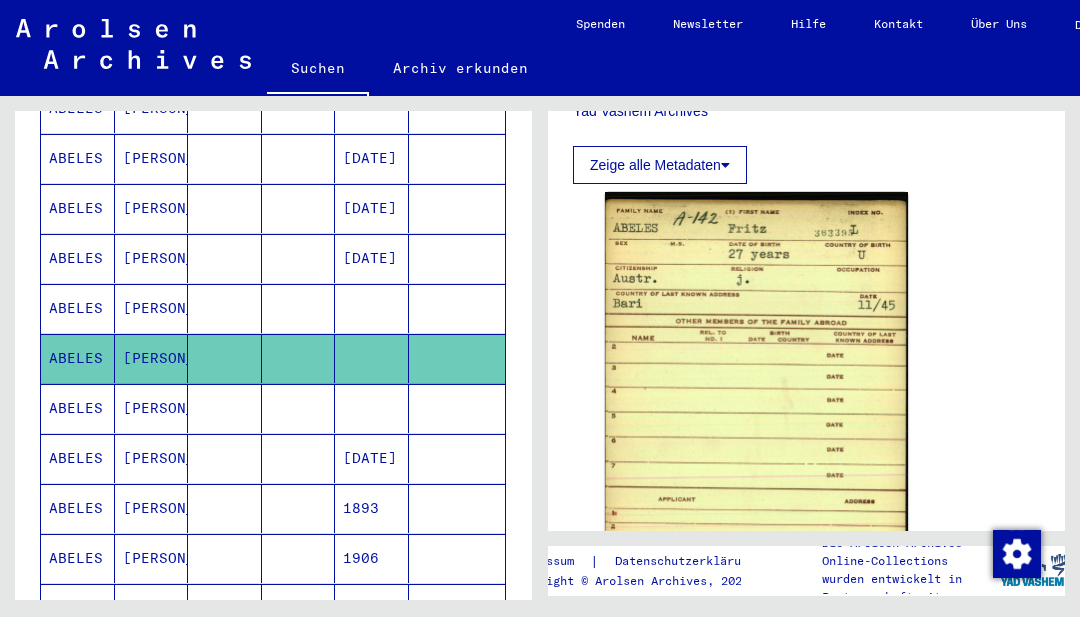 click at bounding box center [372, 358] 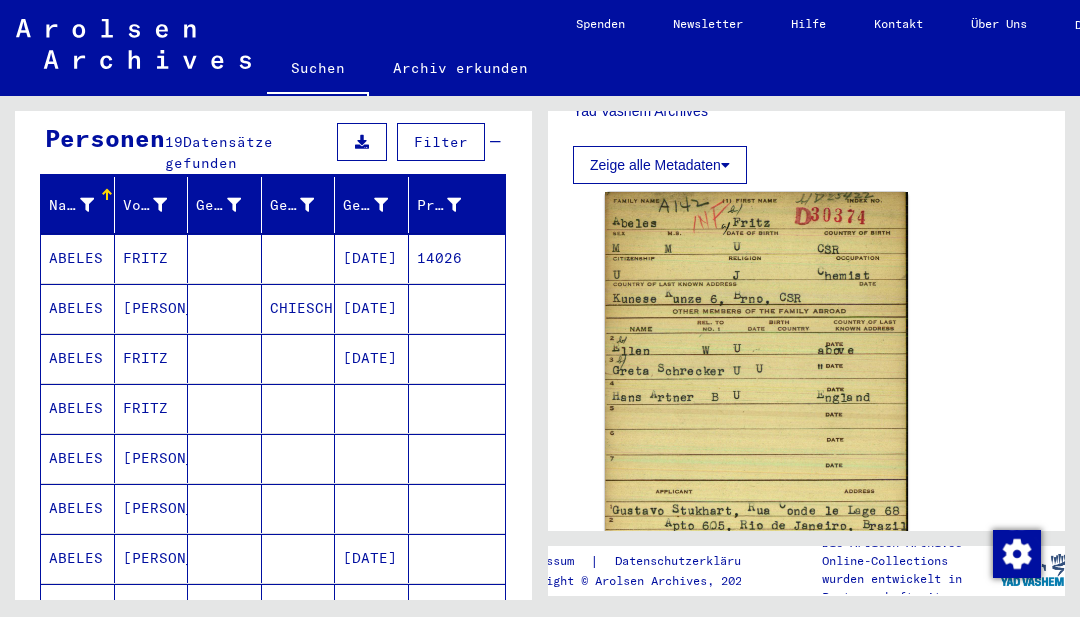scroll, scrollTop: 0, scrollLeft: 0, axis: both 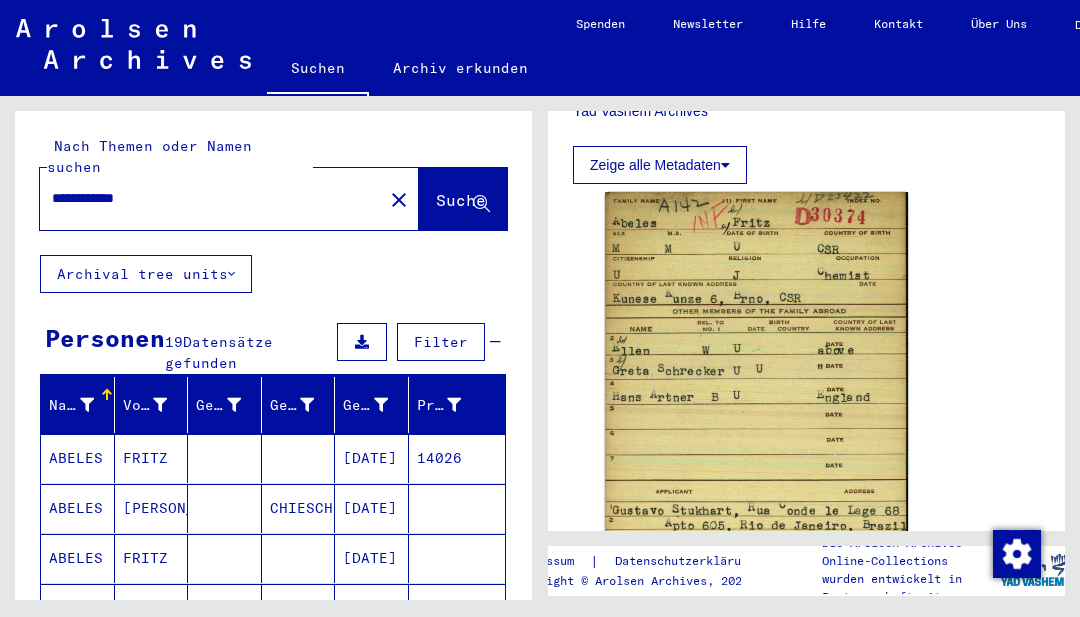 click on "[DATE]" at bounding box center [372, 508] 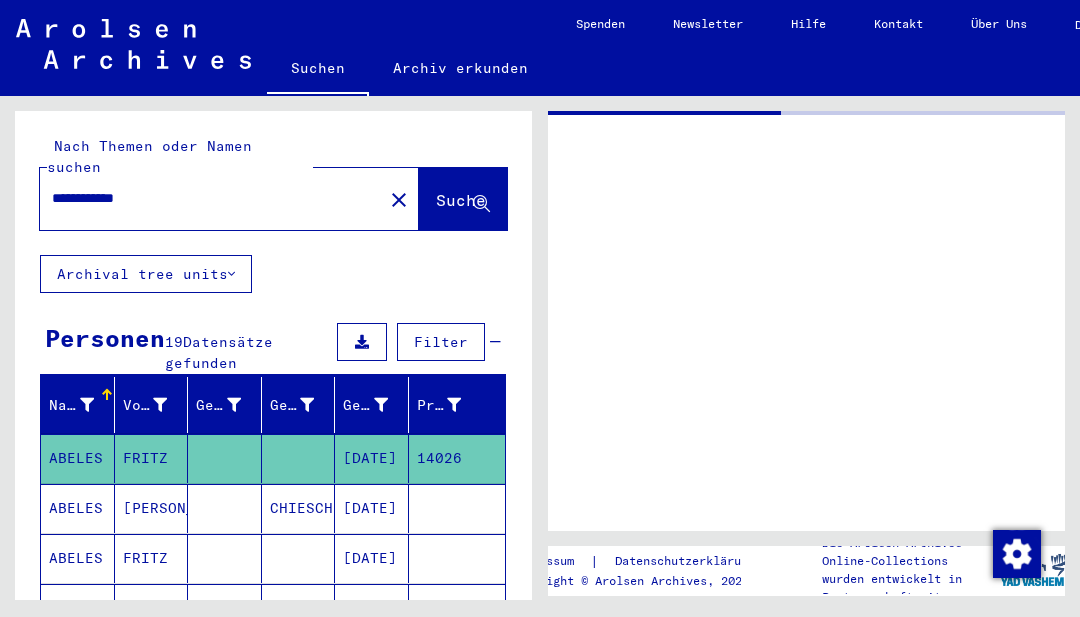 scroll, scrollTop: 0, scrollLeft: 0, axis: both 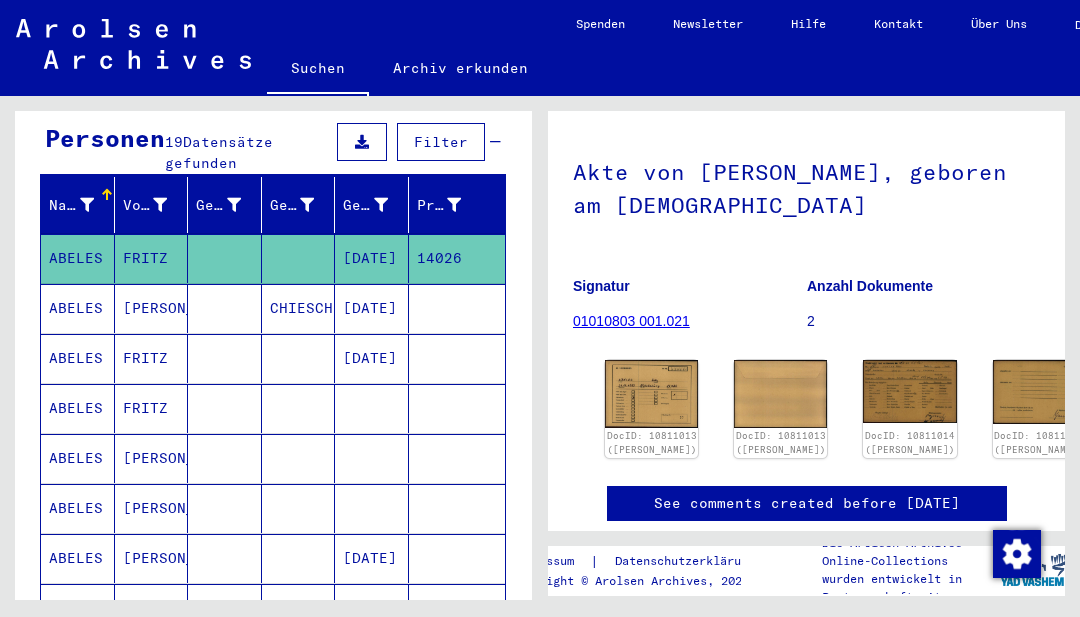 click on "[DATE]" at bounding box center [372, 608] 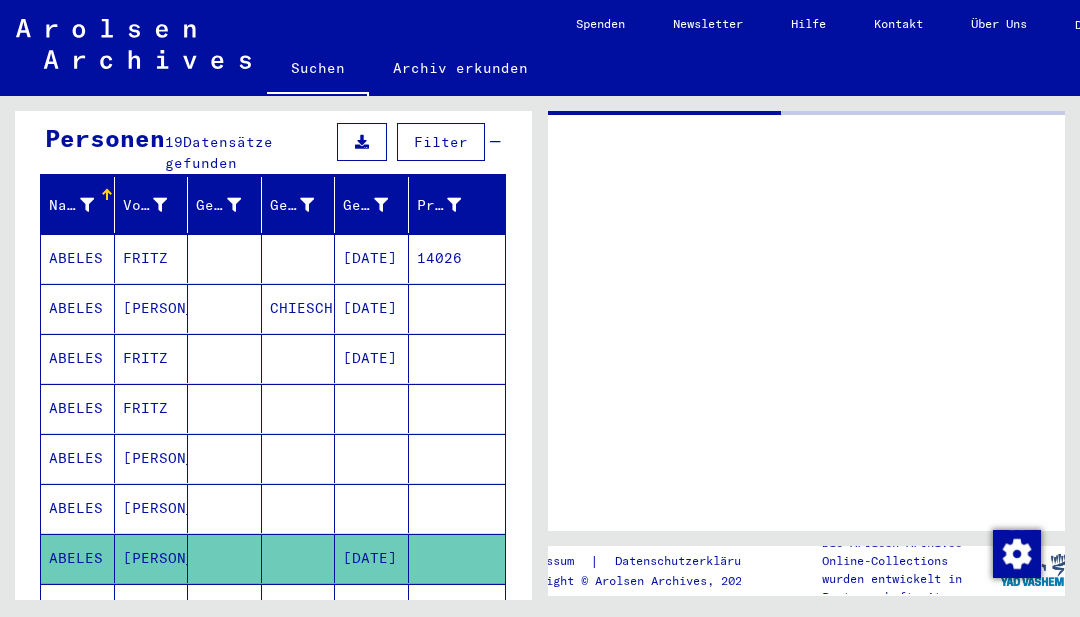 scroll, scrollTop: 0, scrollLeft: 0, axis: both 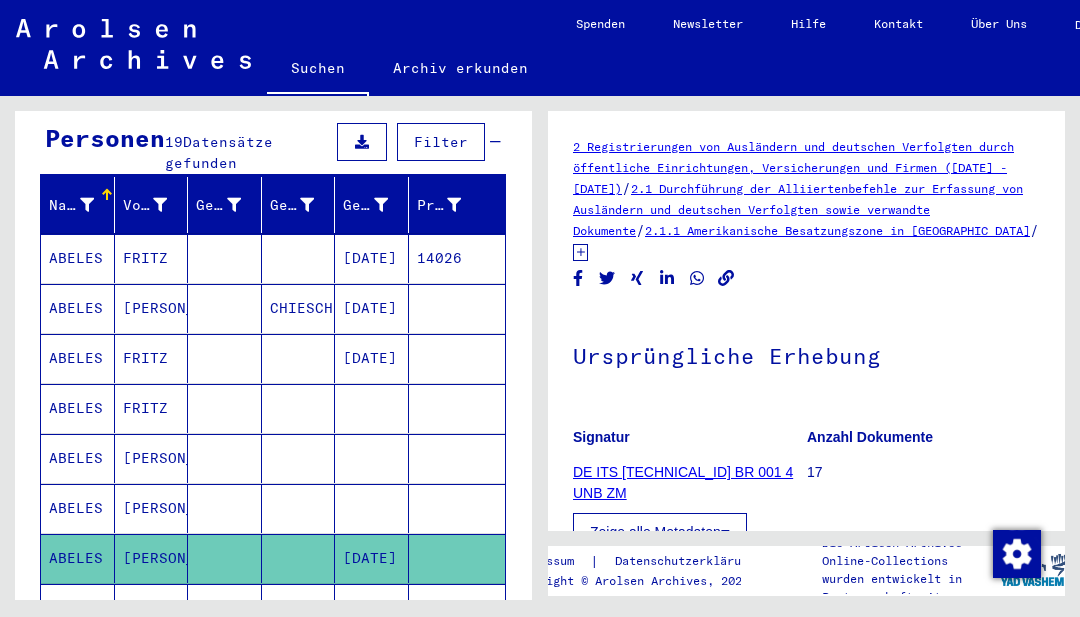 click on "[DATE]" at bounding box center [372, 658] 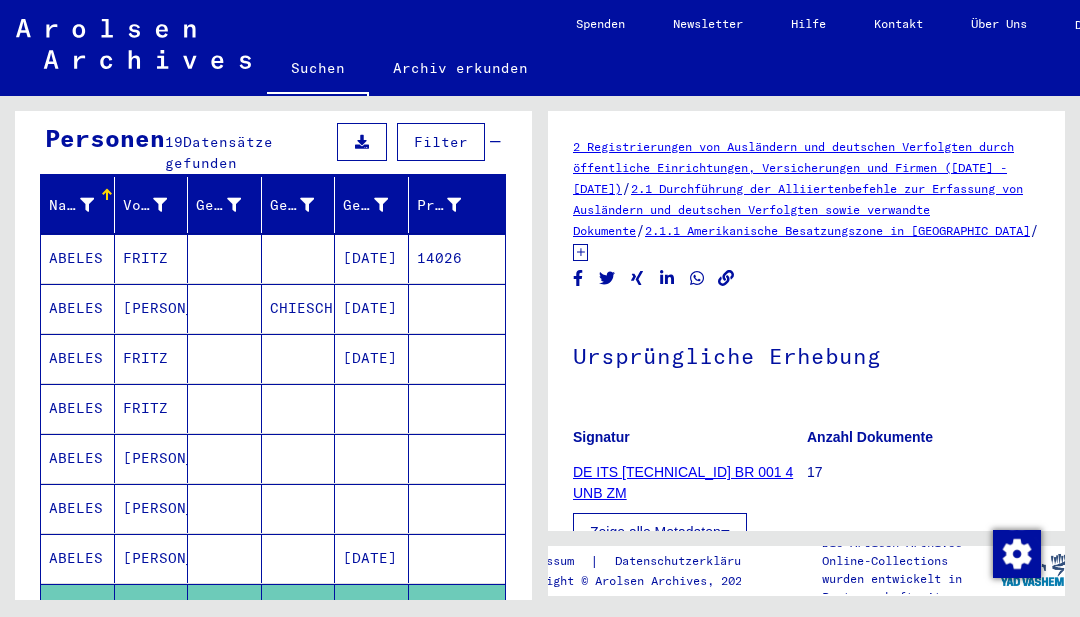 scroll, scrollTop: 300, scrollLeft: 0, axis: vertical 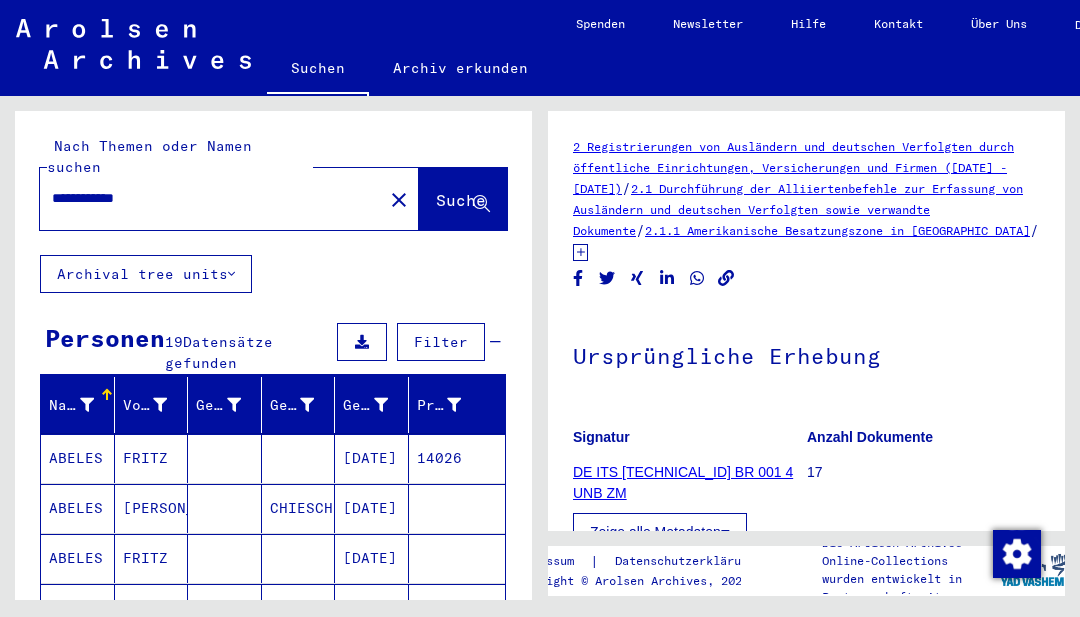 drag, startPoint x: 219, startPoint y: 184, endPoint x: -45, endPoint y: 186, distance: 264.00757 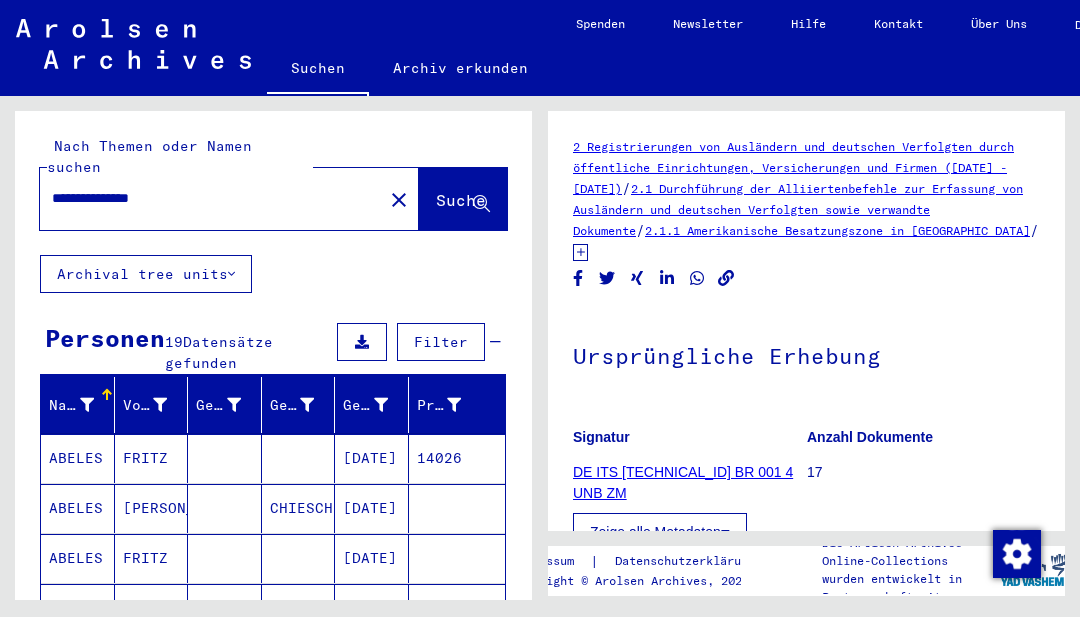 type on "**********" 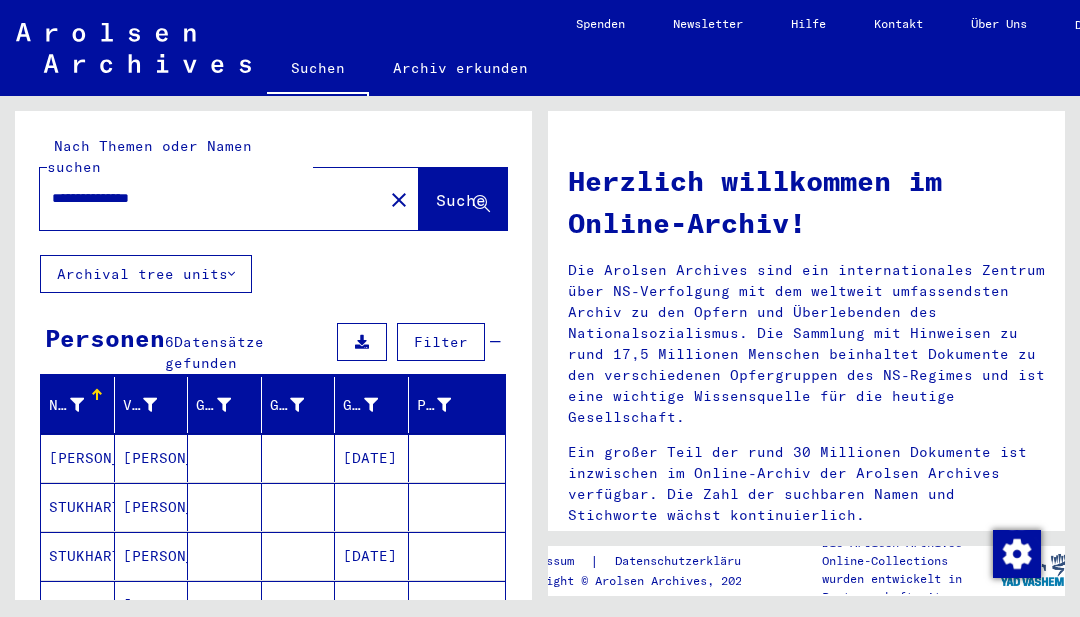 click at bounding box center [299, 507] 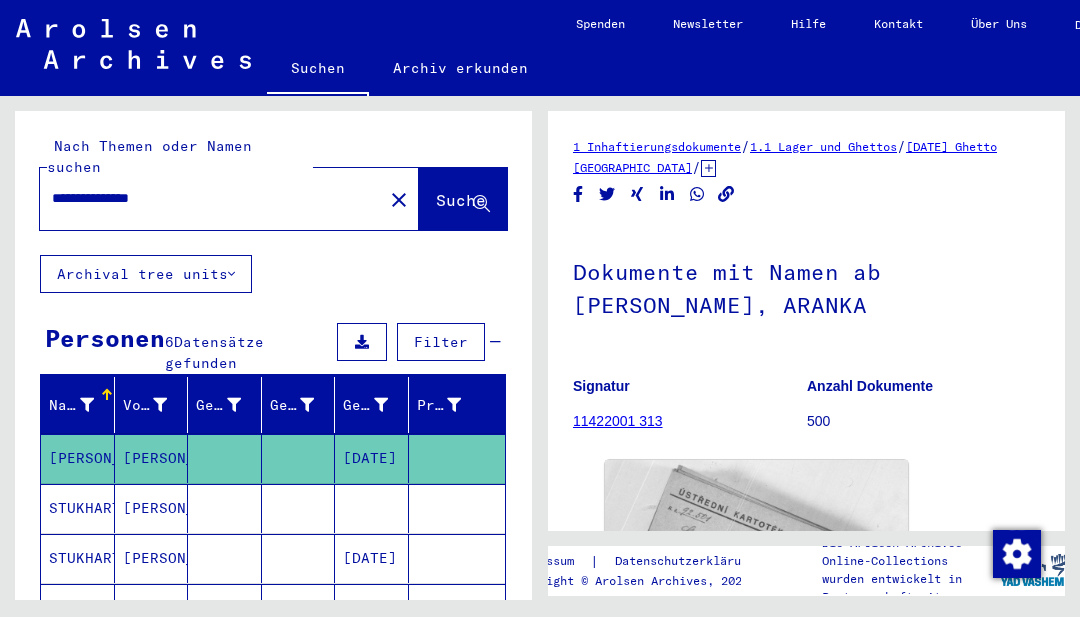 scroll, scrollTop: 0, scrollLeft: 0, axis: both 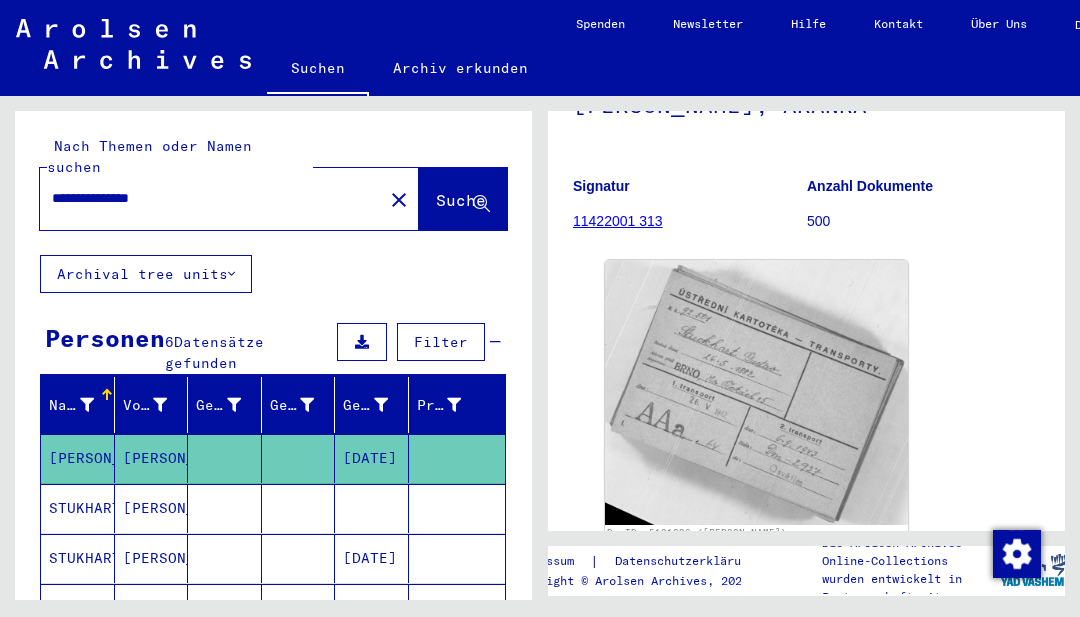 click at bounding box center [372, 558] 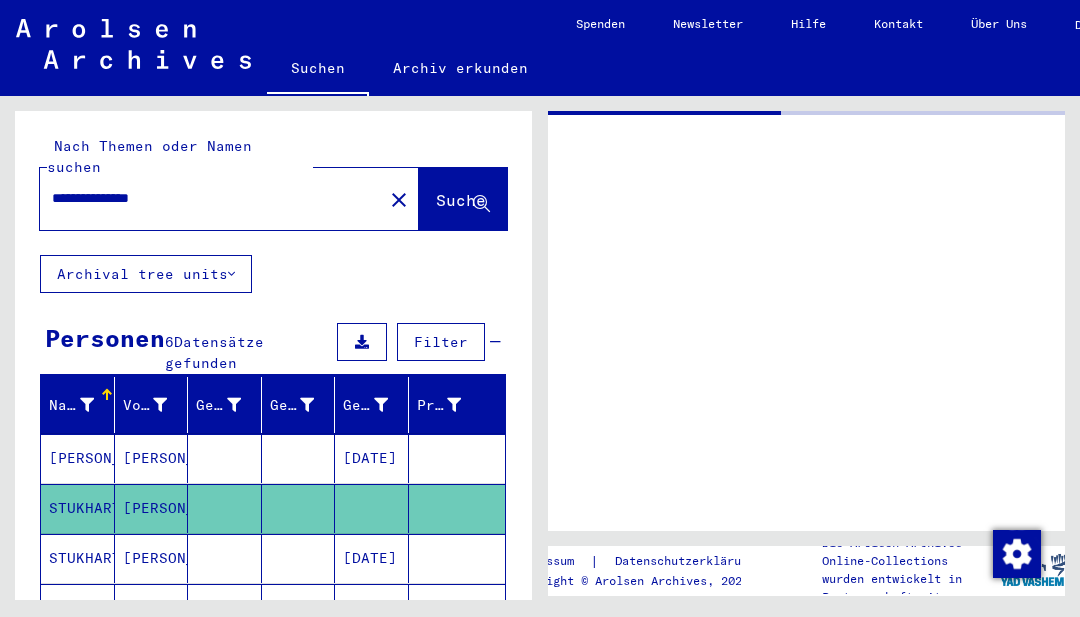 scroll, scrollTop: 0, scrollLeft: 0, axis: both 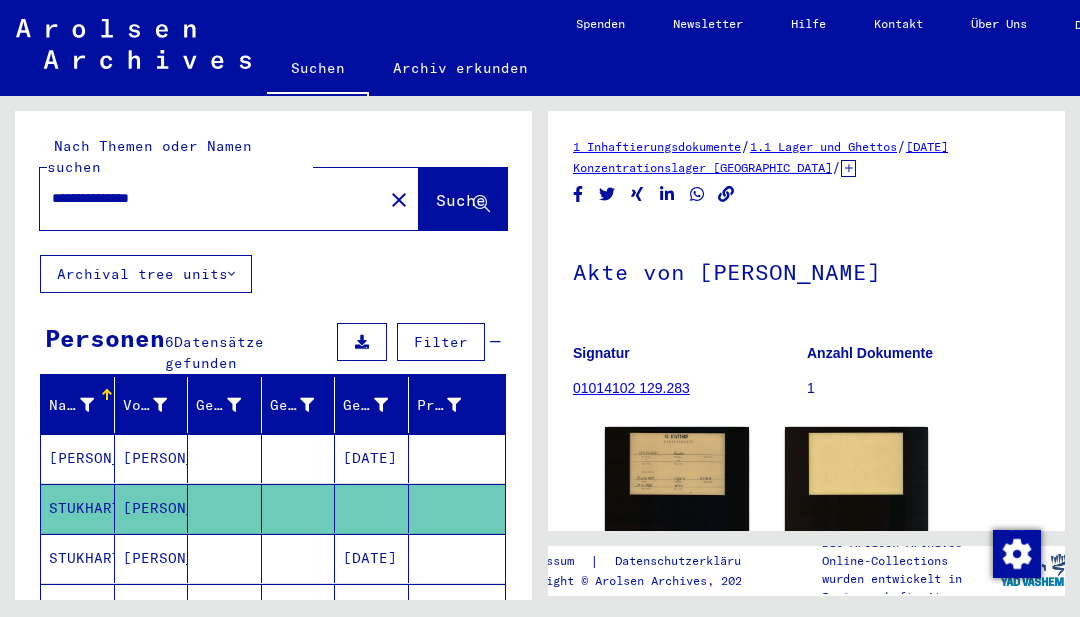 click on "[DATE]" at bounding box center [372, 508] 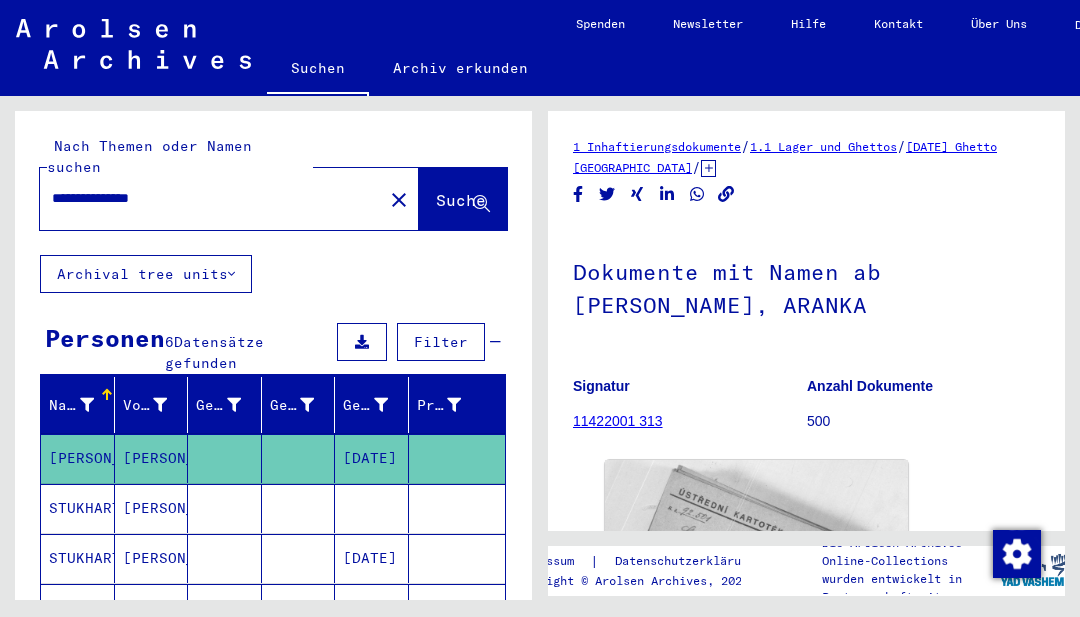 scroll, scrollTop: 0, scrollLeft: 0, axis: both 